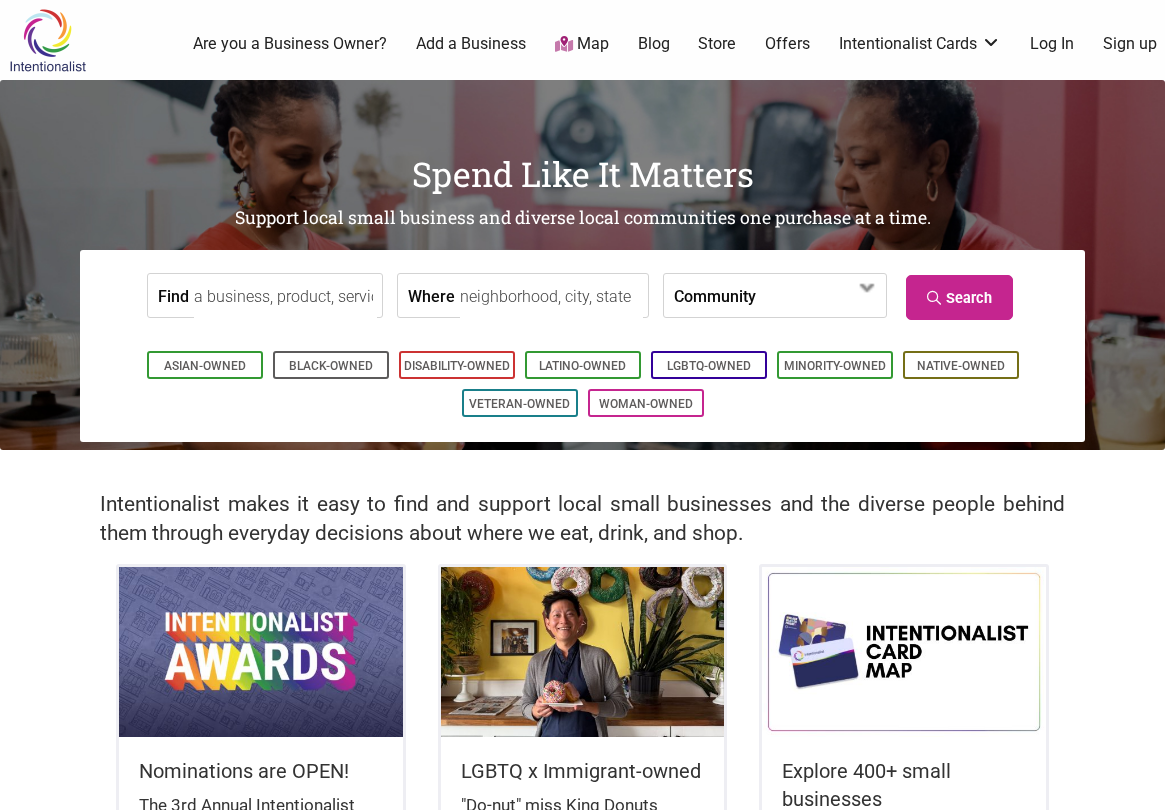 scroll, scrollTop: 0, scrollLeft: 0, axis: both 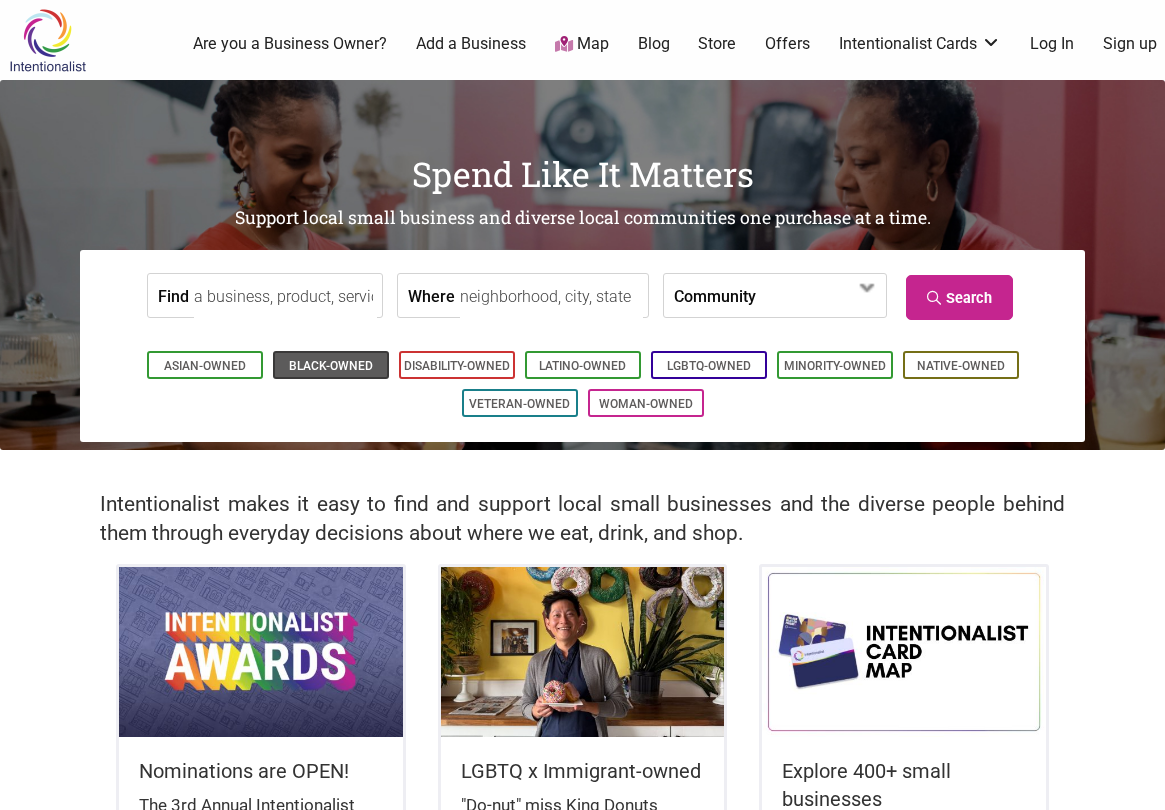click on "Black-Owned" at bounding box center [331, 366] 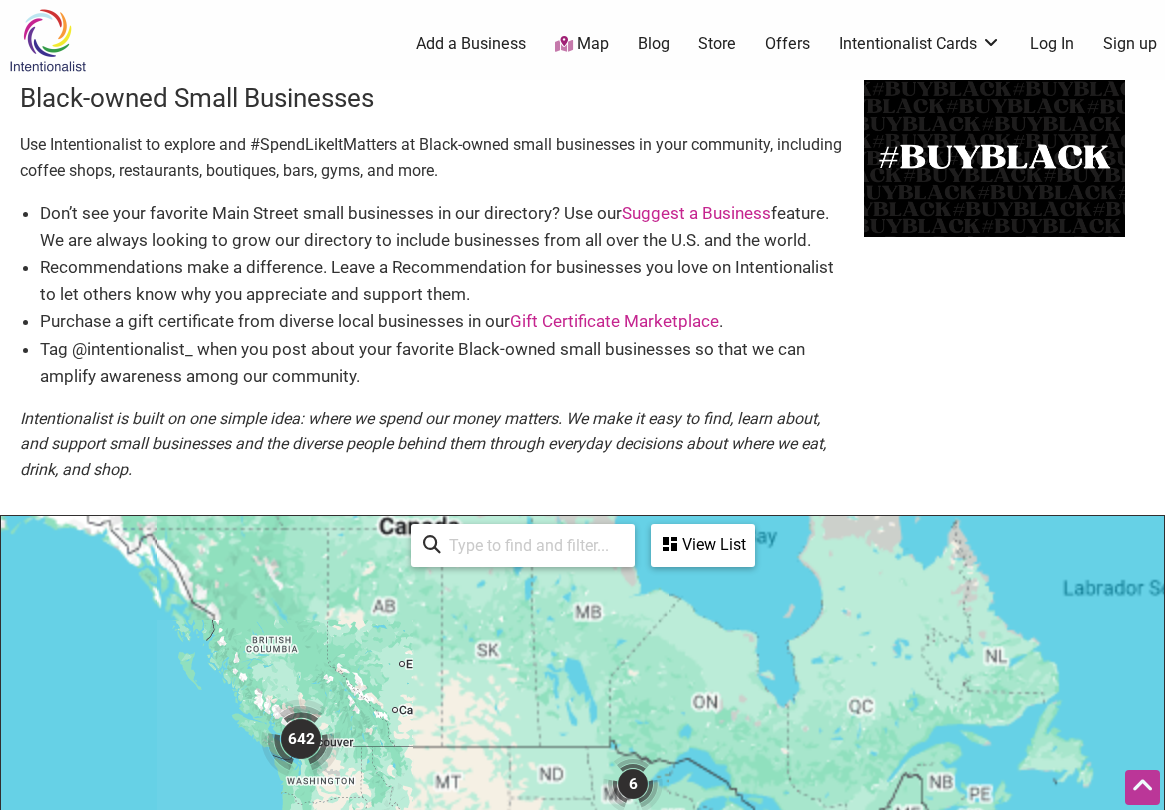 scroll, scrollTop: 500, scrollLeft: 0, axis: vertical 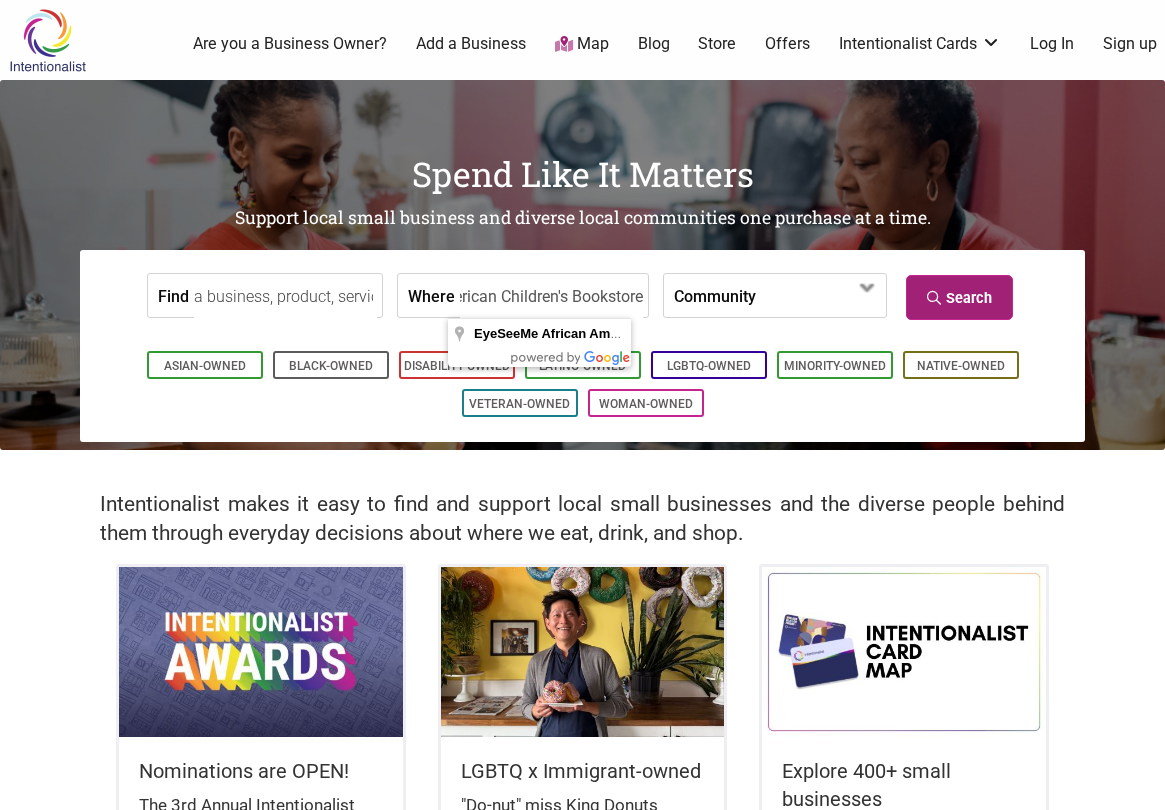 type on "EyeSeeMe African American Children's Bookstore" 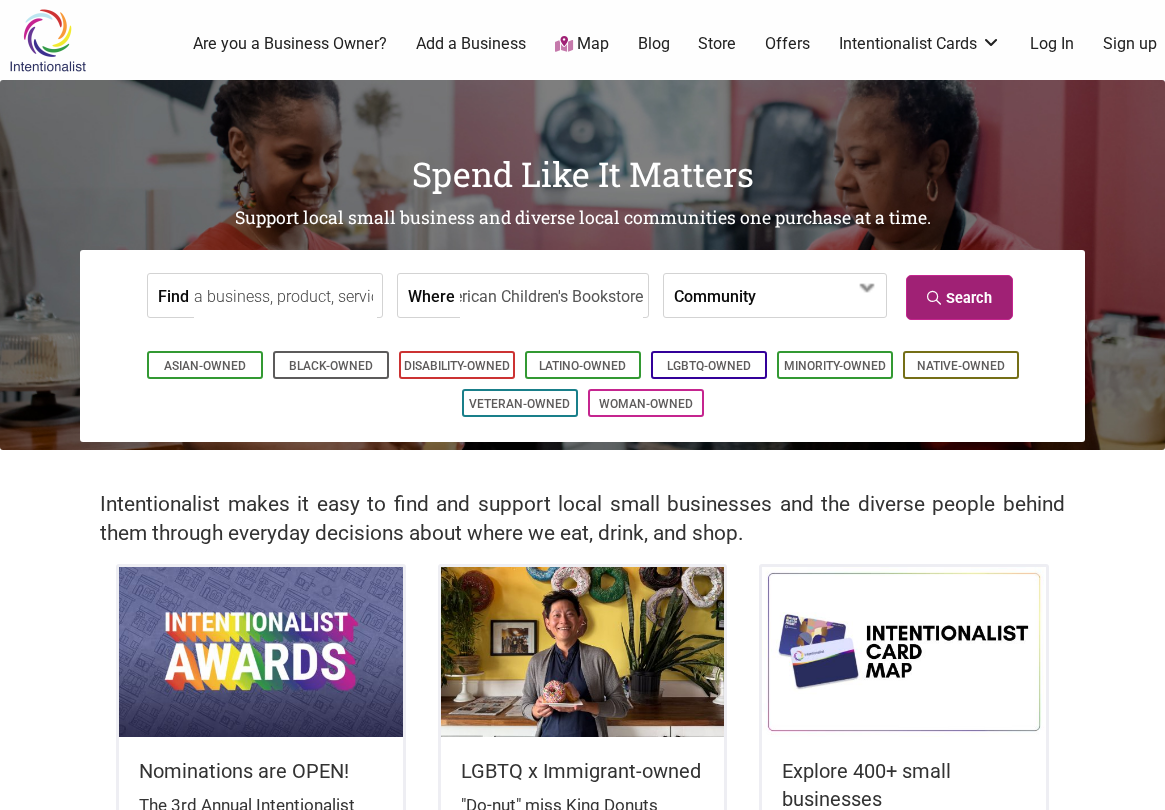 scroll, scrollTop: 0, scrollLeft: 0, axis: both 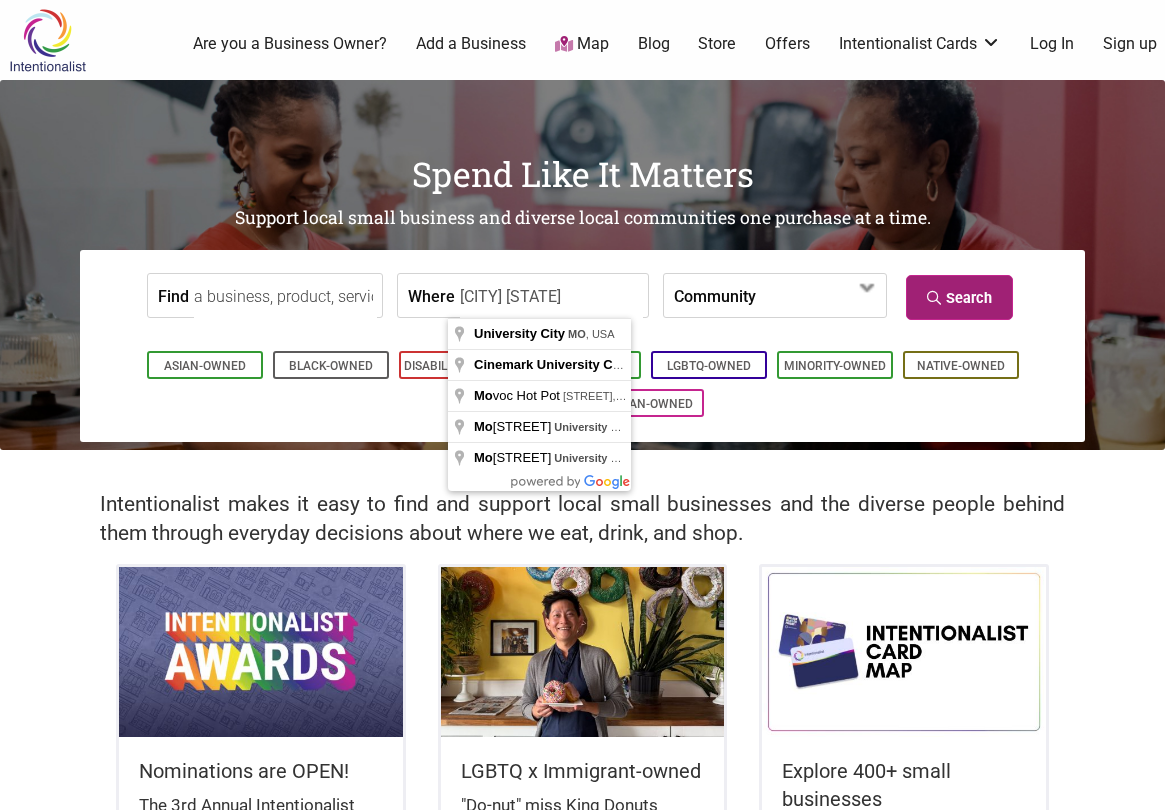 type on "University City MO" 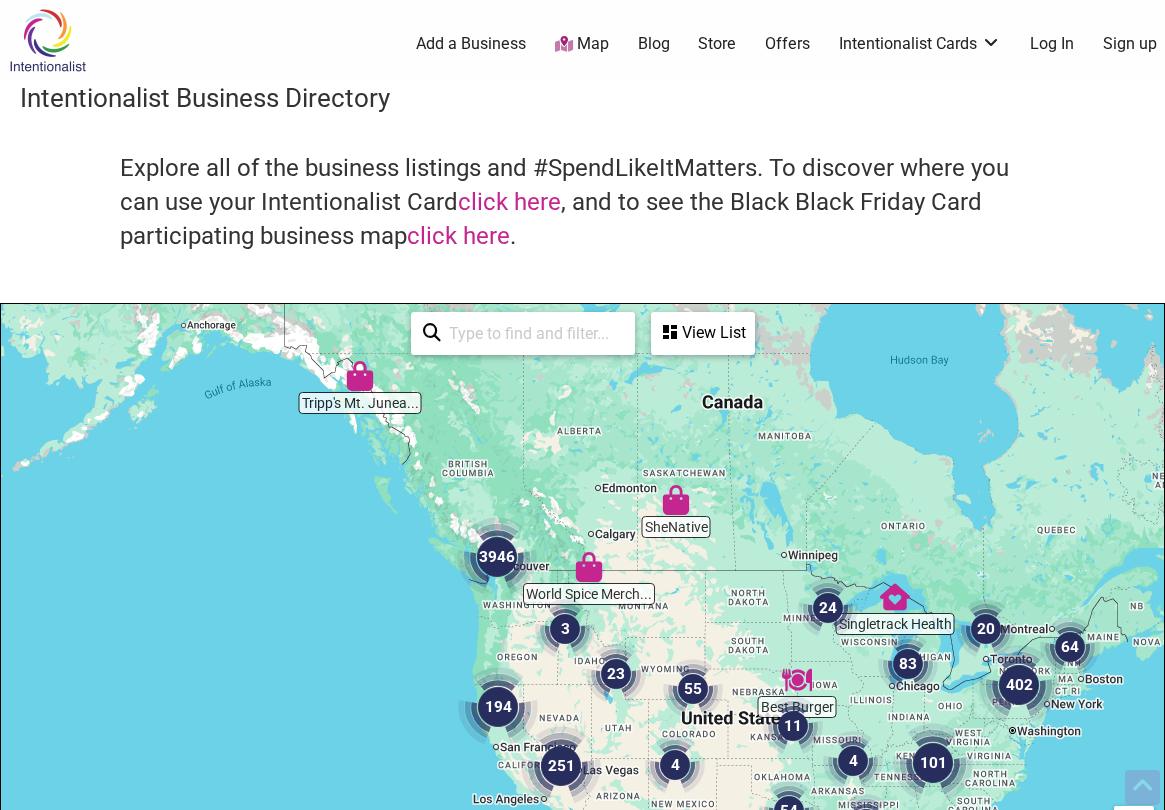scroll, scrollTop: 500, scrollLeft: 0, axis: vertical 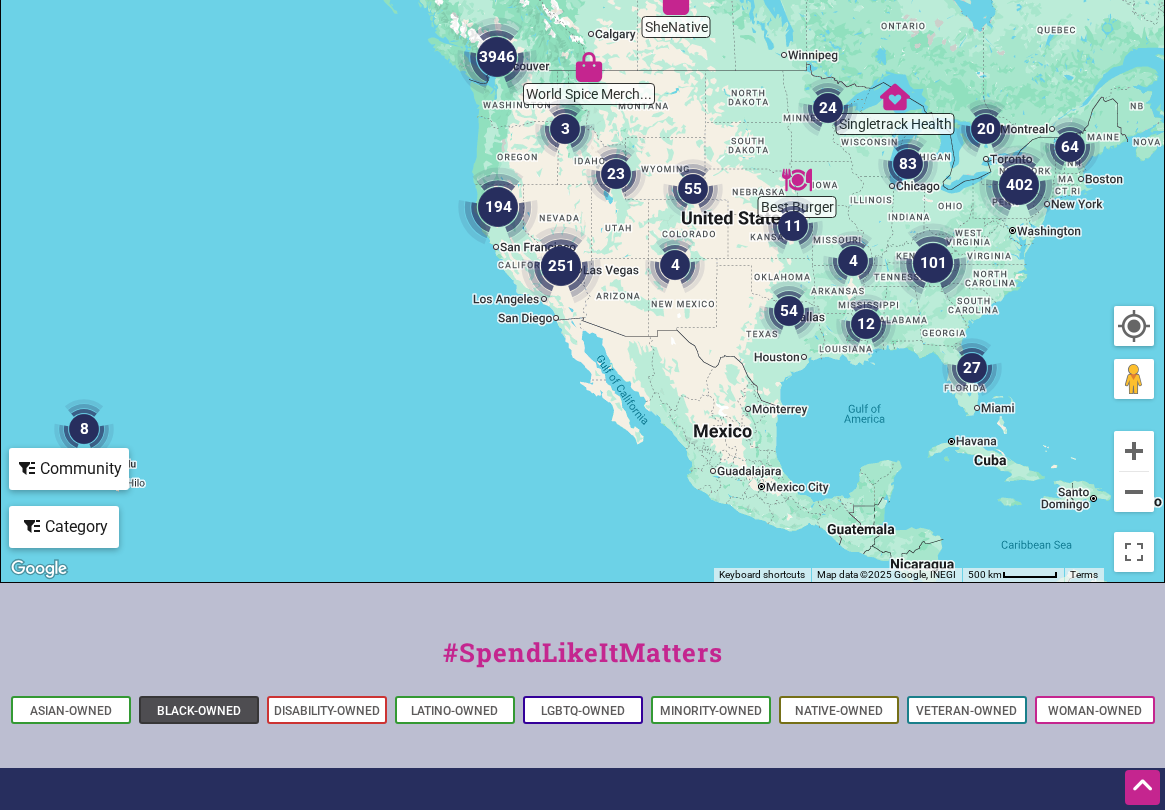 click on "Black-Owned" at bounding box center [199, 711] 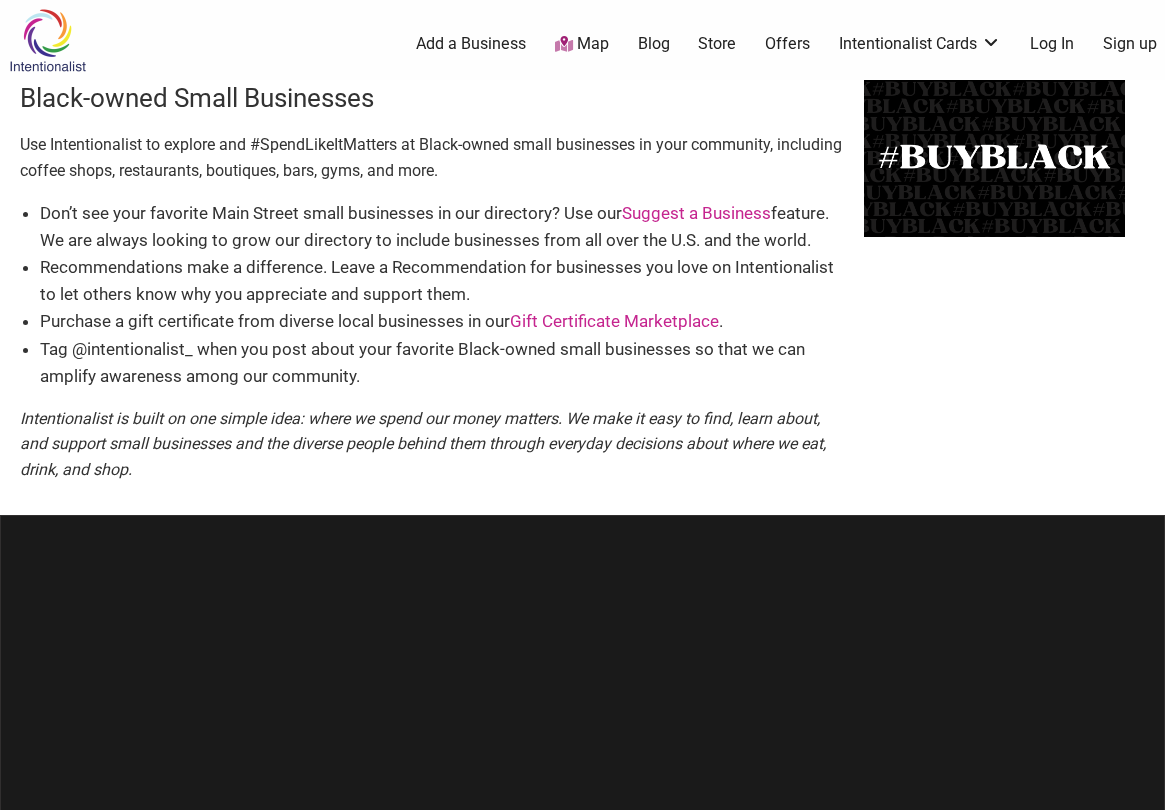 scroll, scrollTop: 0, scrollLeft: 0, axis: both 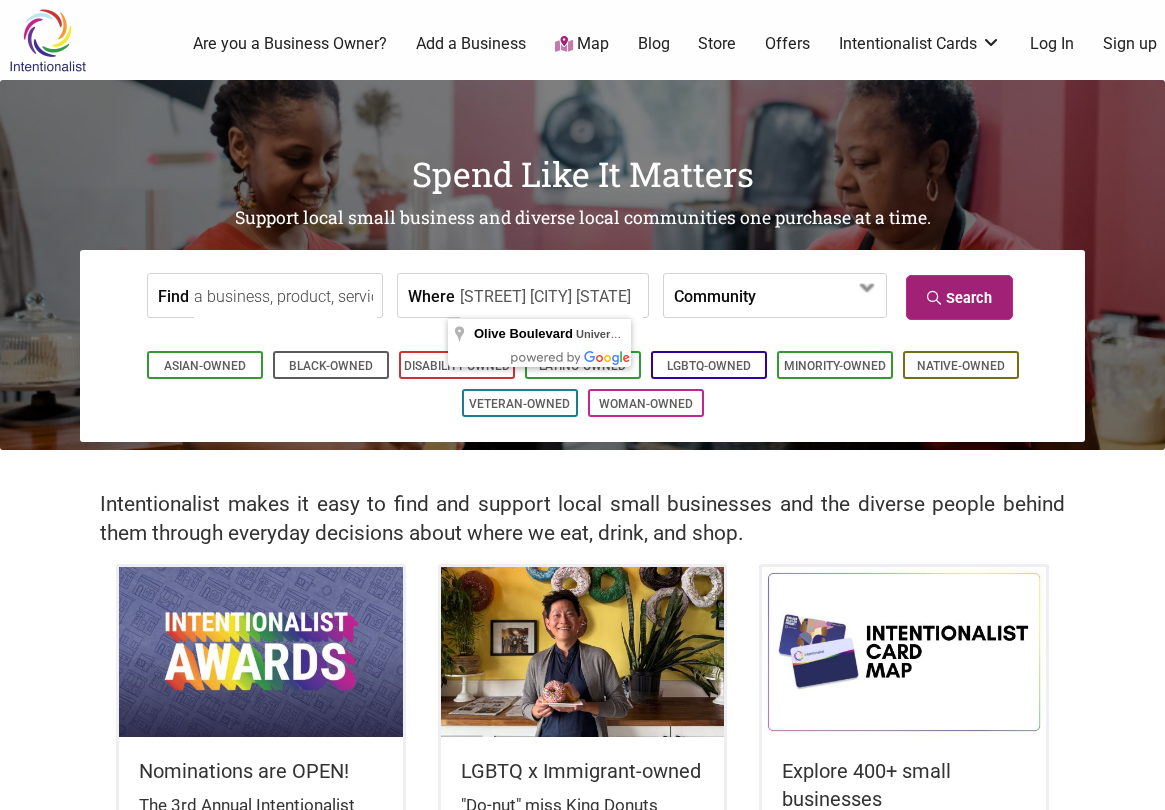 type on "Olive Boulevard University City MO" 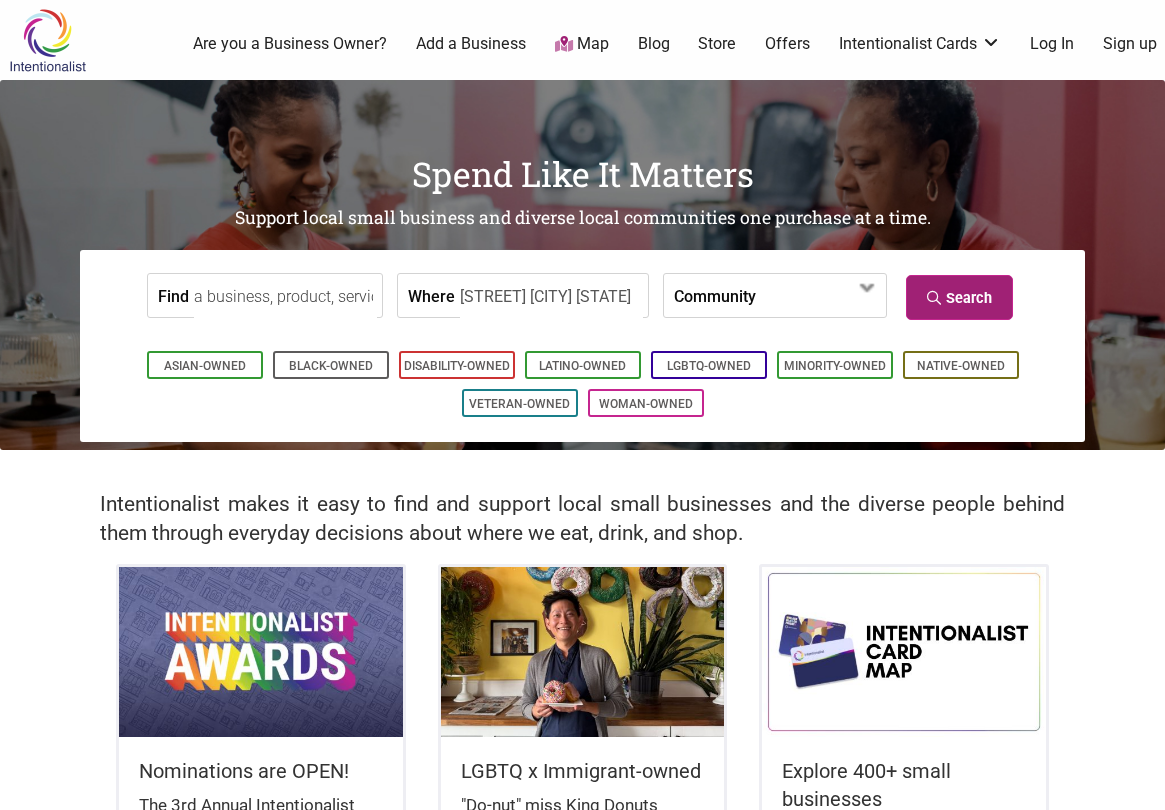 scroll, scrollTop: 0, scrollLeft: 0, axis: both 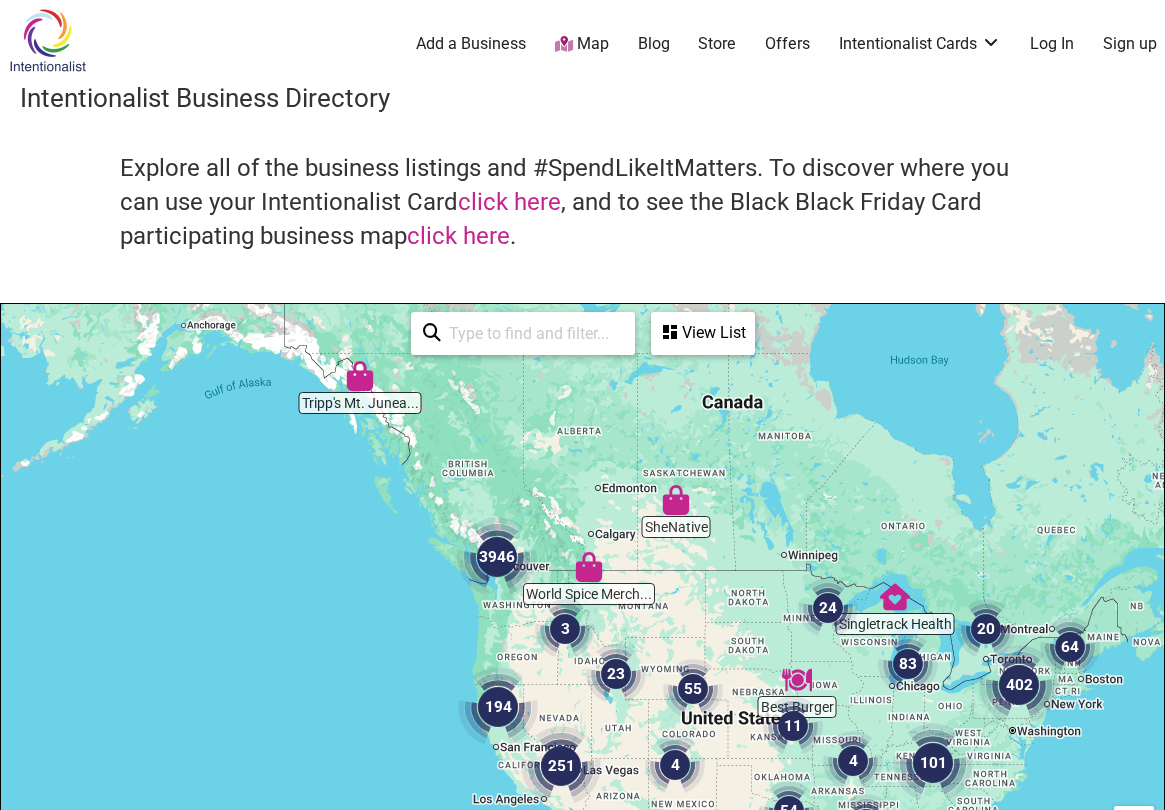 click at bounding box center [564, 44] 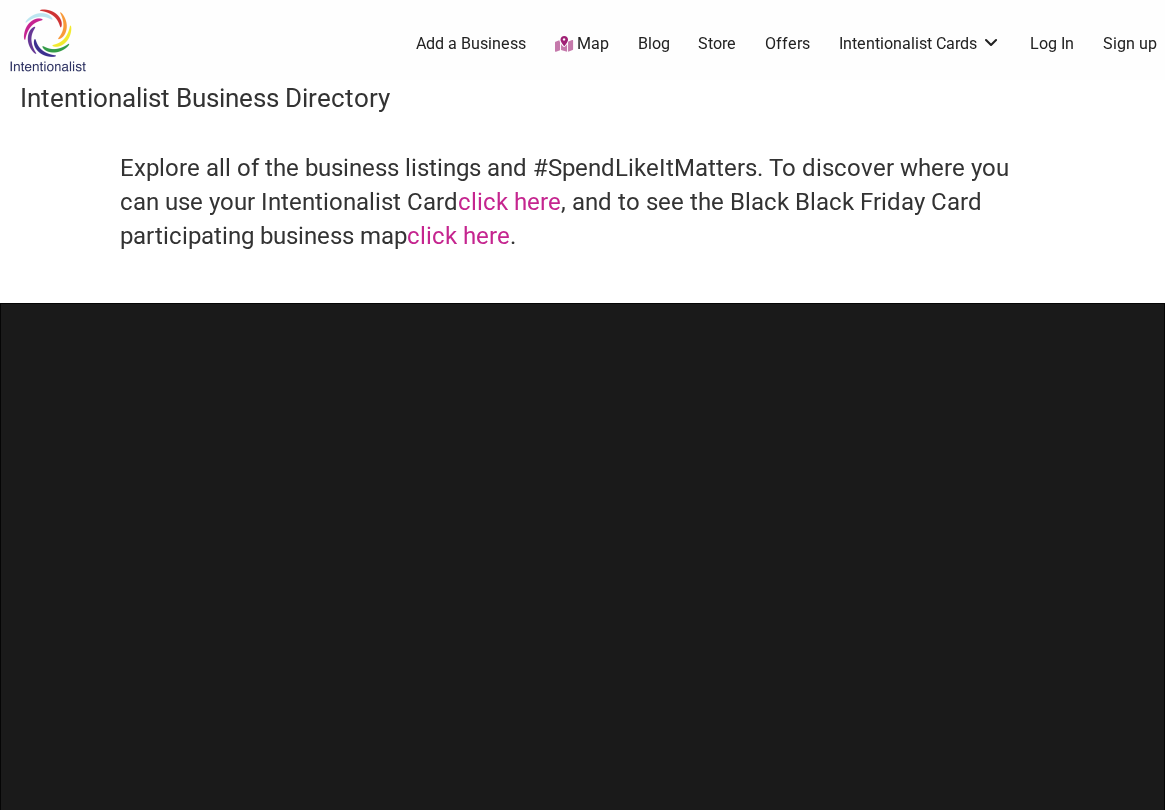 scroll, scrollTop: 0, scrollLeft: 0, axis: both 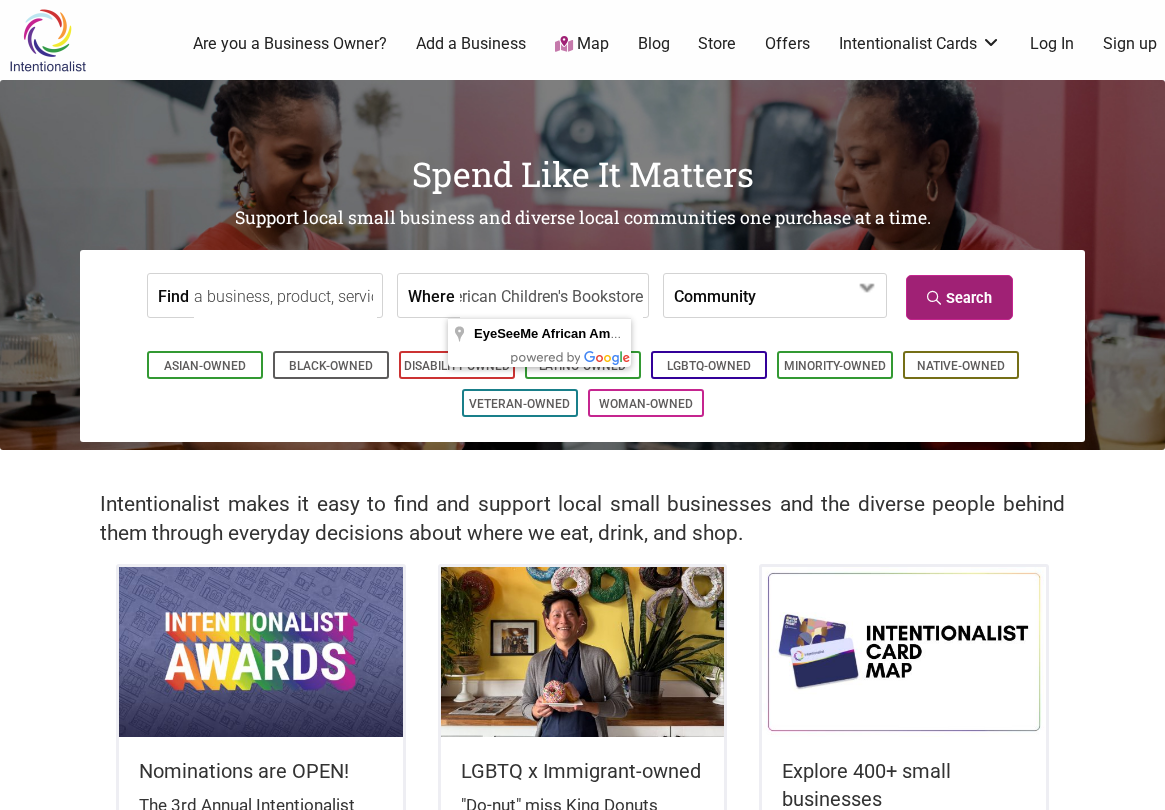 type on "EyeSeeMe African American Children's Bookstore" 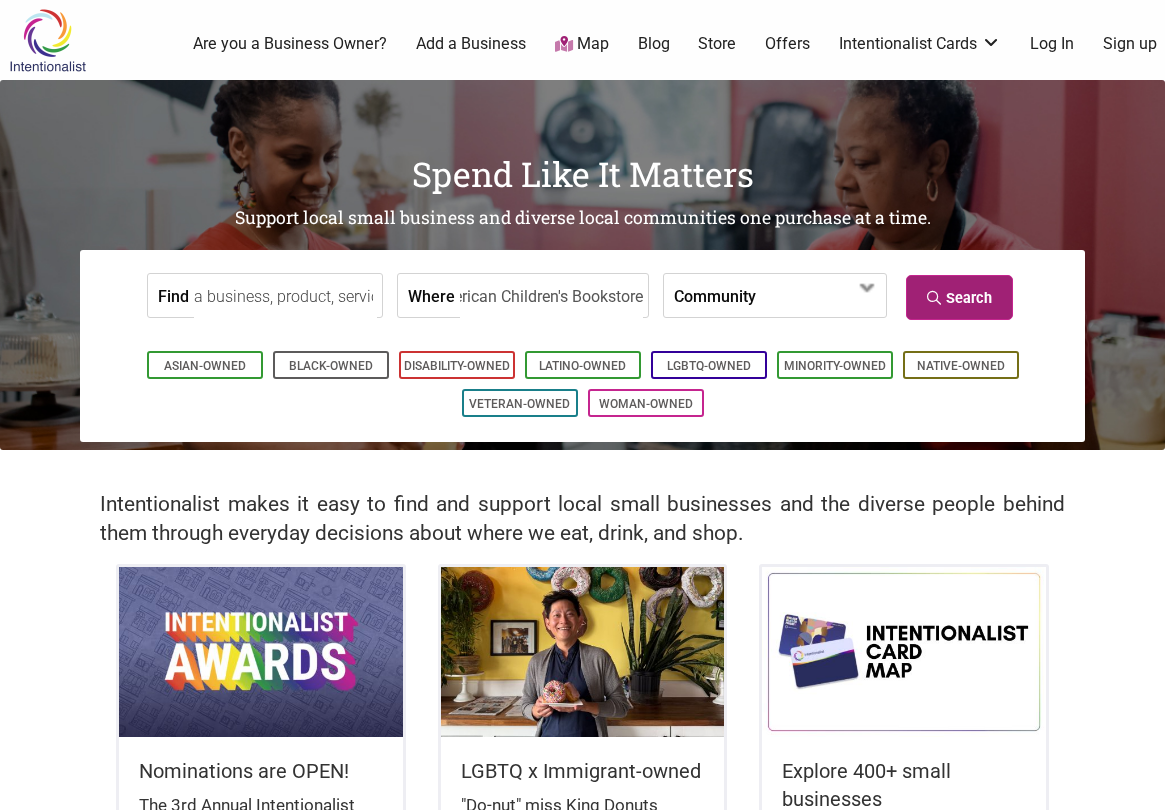 scroll, scrollTop: 0, scrollLeft: 0, axis: both 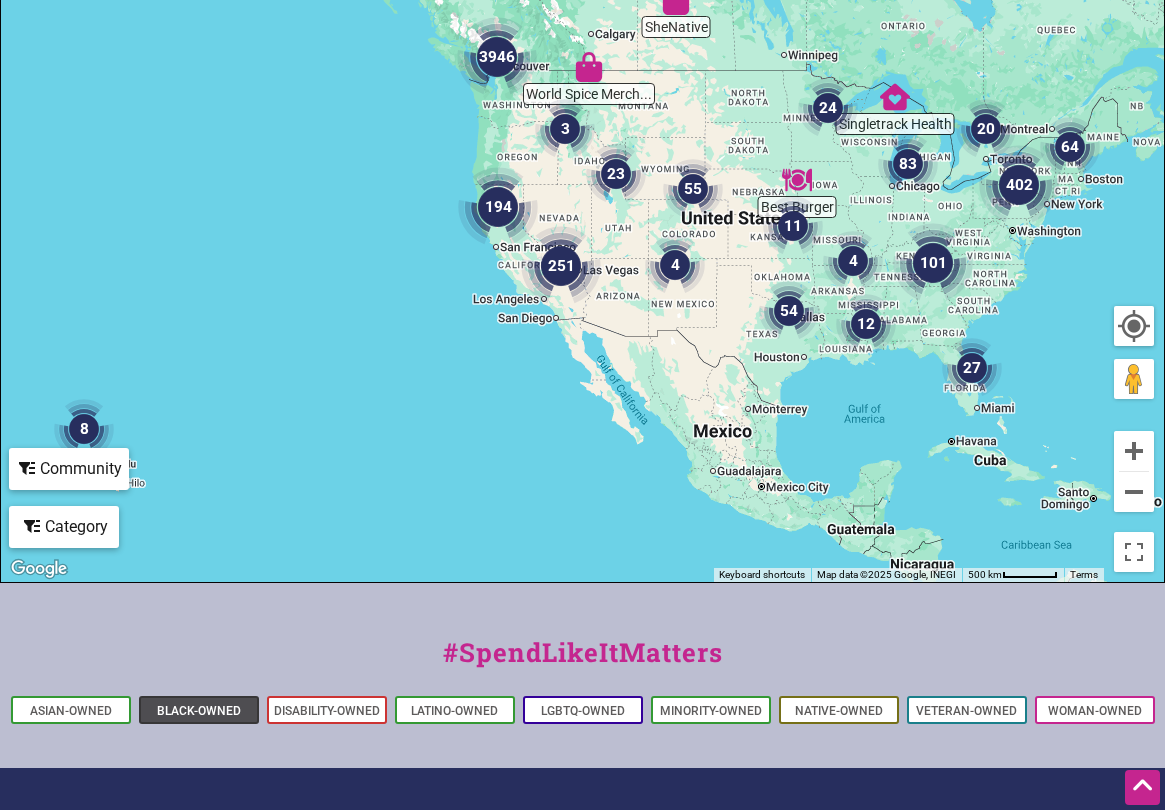 click on "Black-Owned" at bounding box center (199, 711) 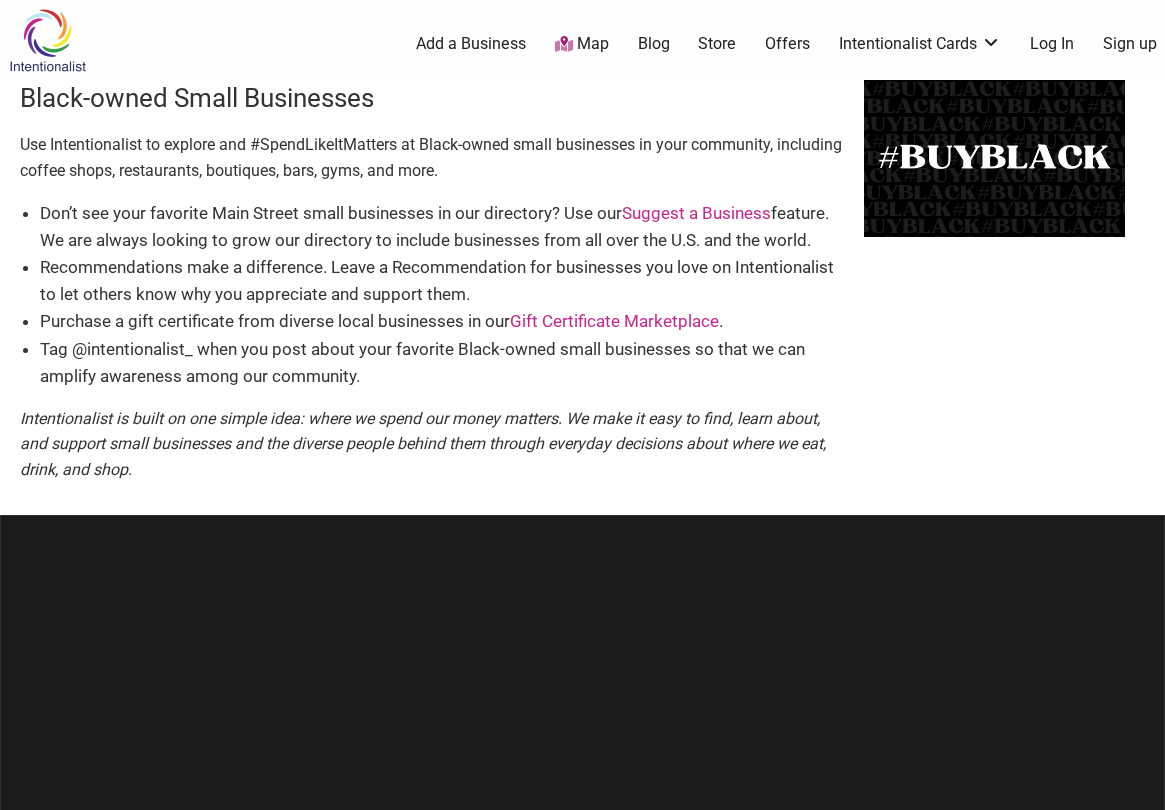 scroll, scrollTop: 0, scrollLeft: 0, axis: both 